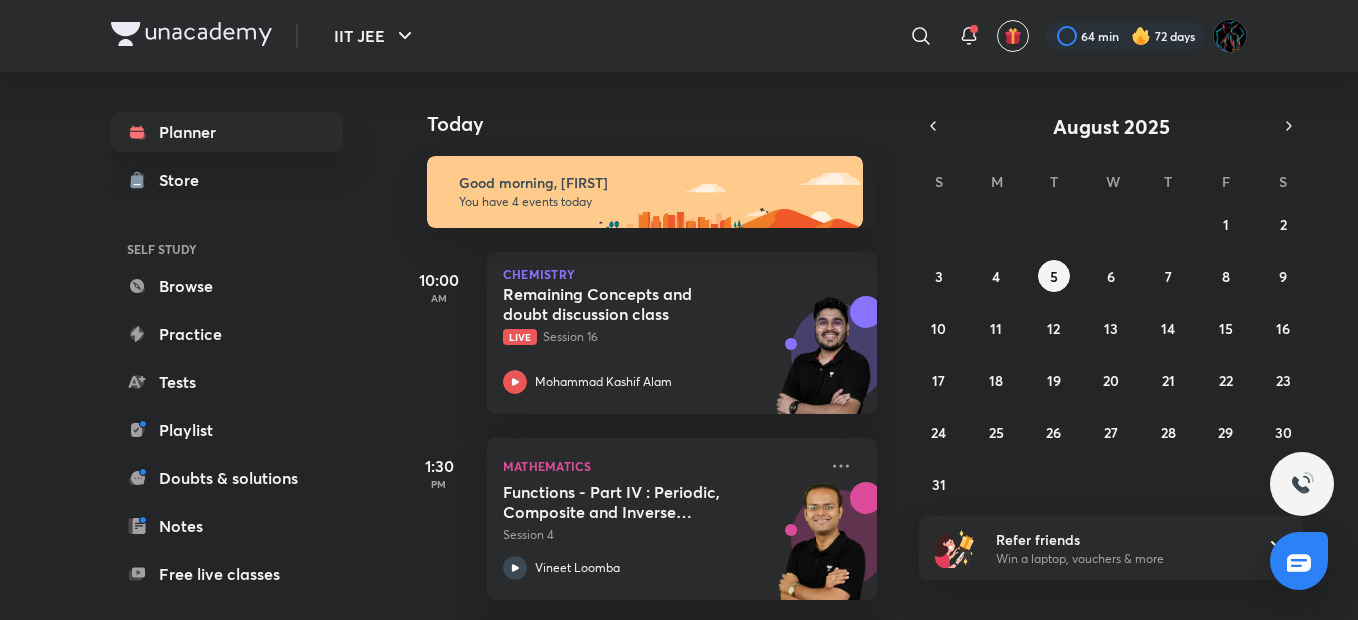 scroll, scrollTop: 0, scrollLeft: 0, axis: both 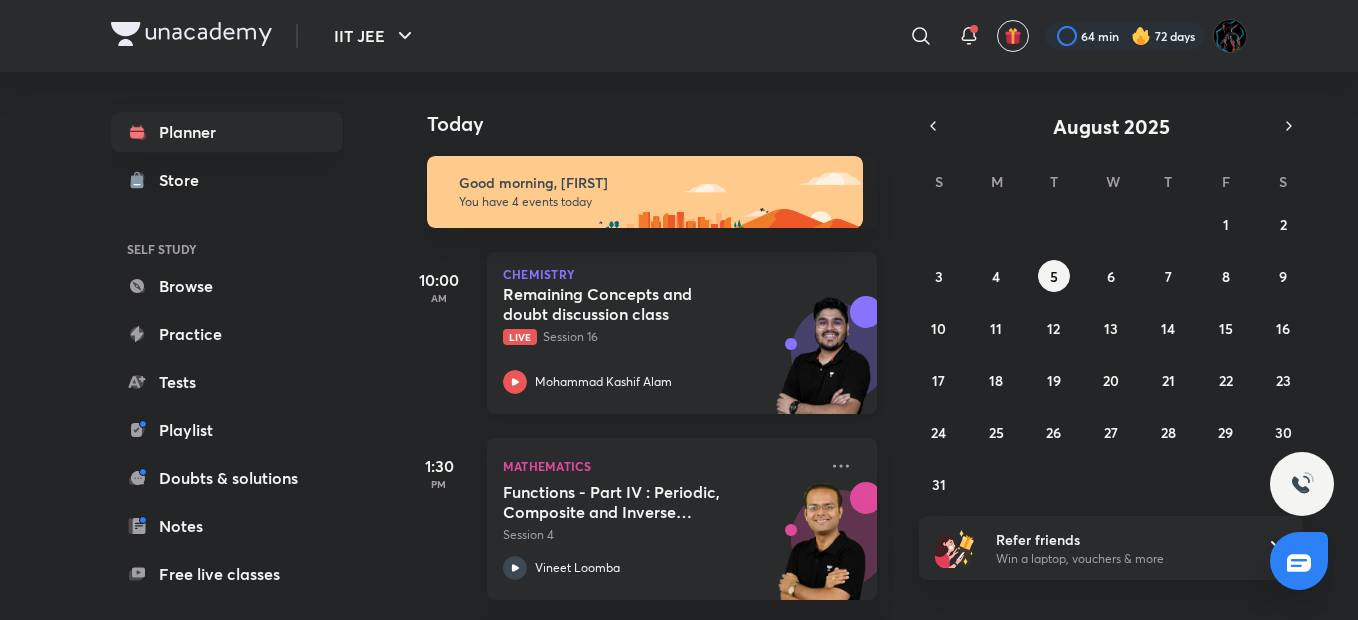 click on "Remaining Concepts and doubt discussion class" at bounding box center (627, 304) 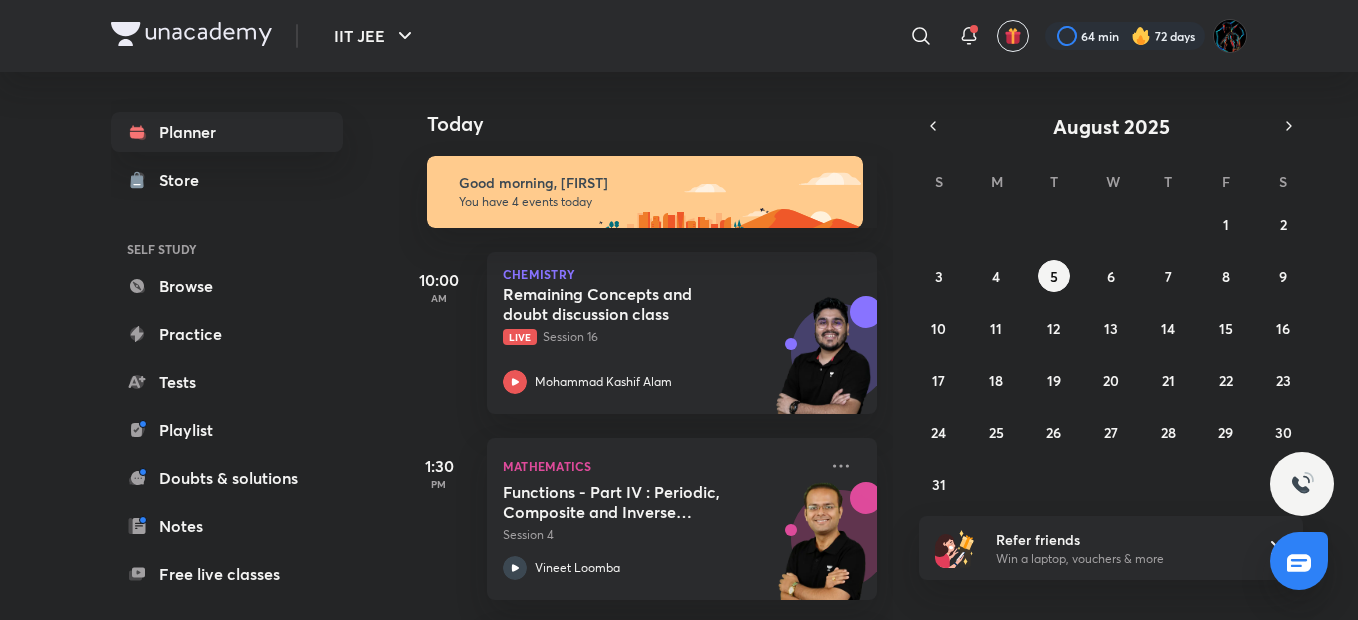 click on "IIT JEE ​ 64 min 72 days" at bounding box center (679, 36) 